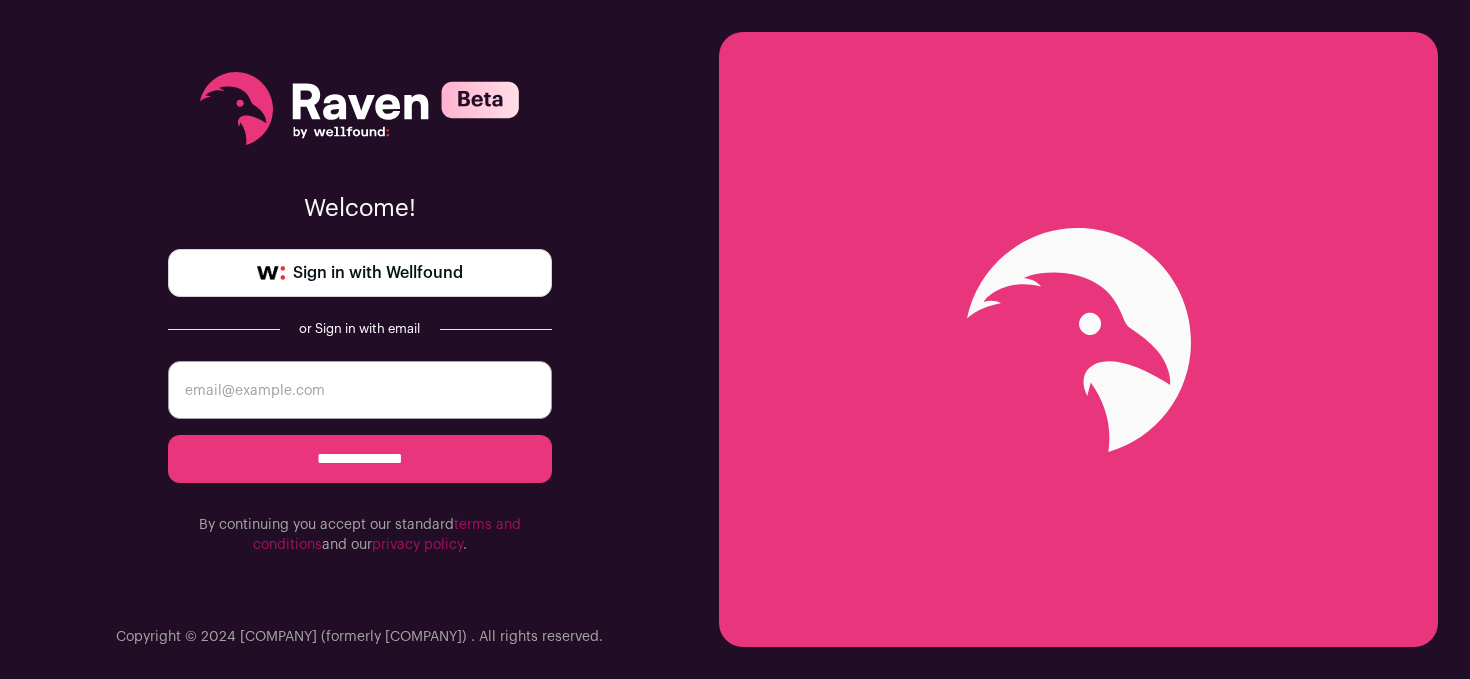scroll, scrollTop: 0, scrollLeft: 0, axis: both 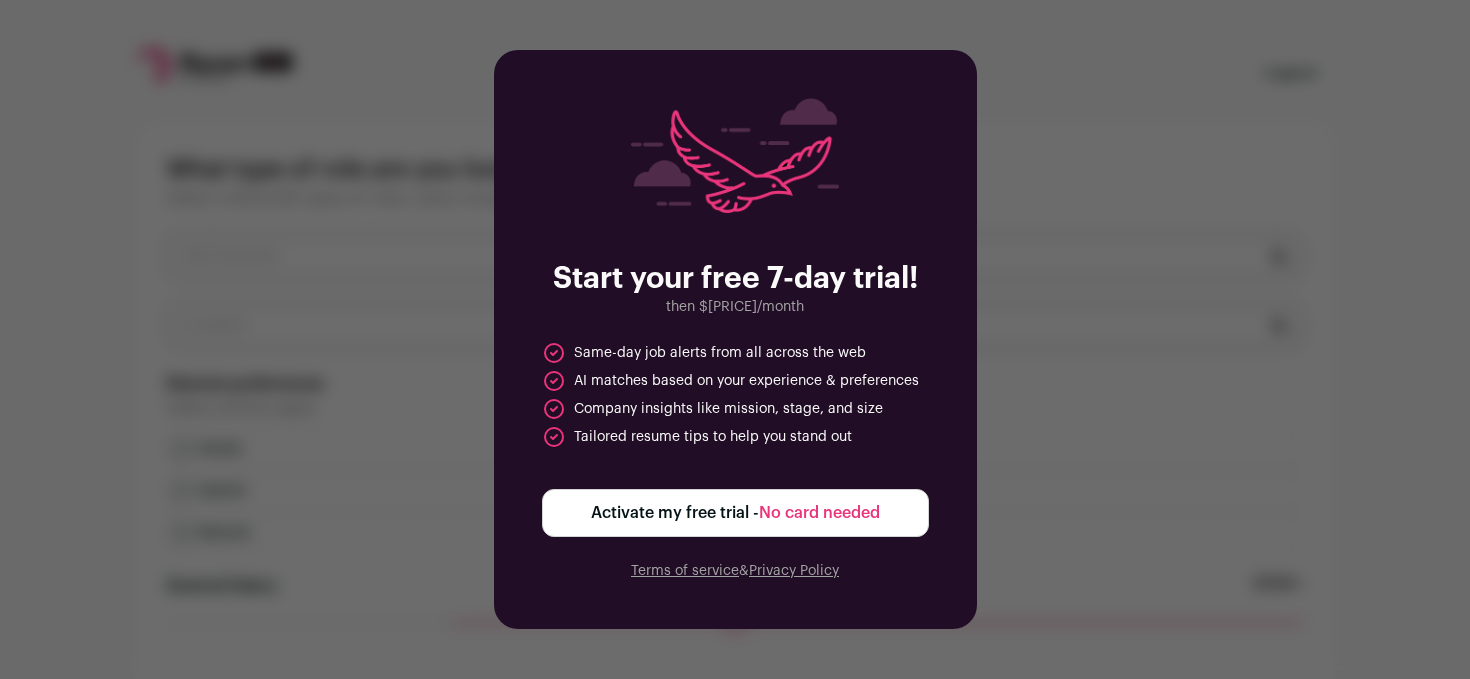 click on "Activate my free trial -
No card needed" at bounding box center [735, 513] 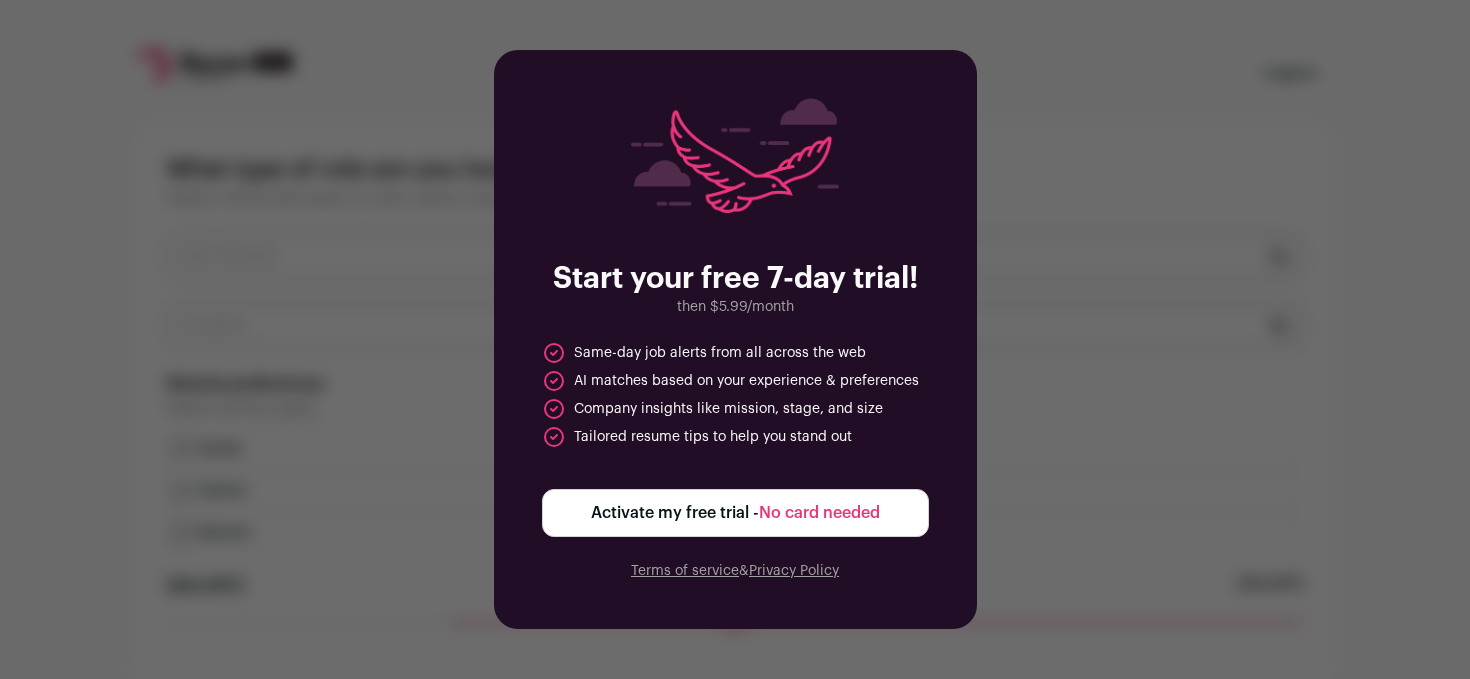 scroll, scrollTop: 0, scrollLeft: 0, axis: both 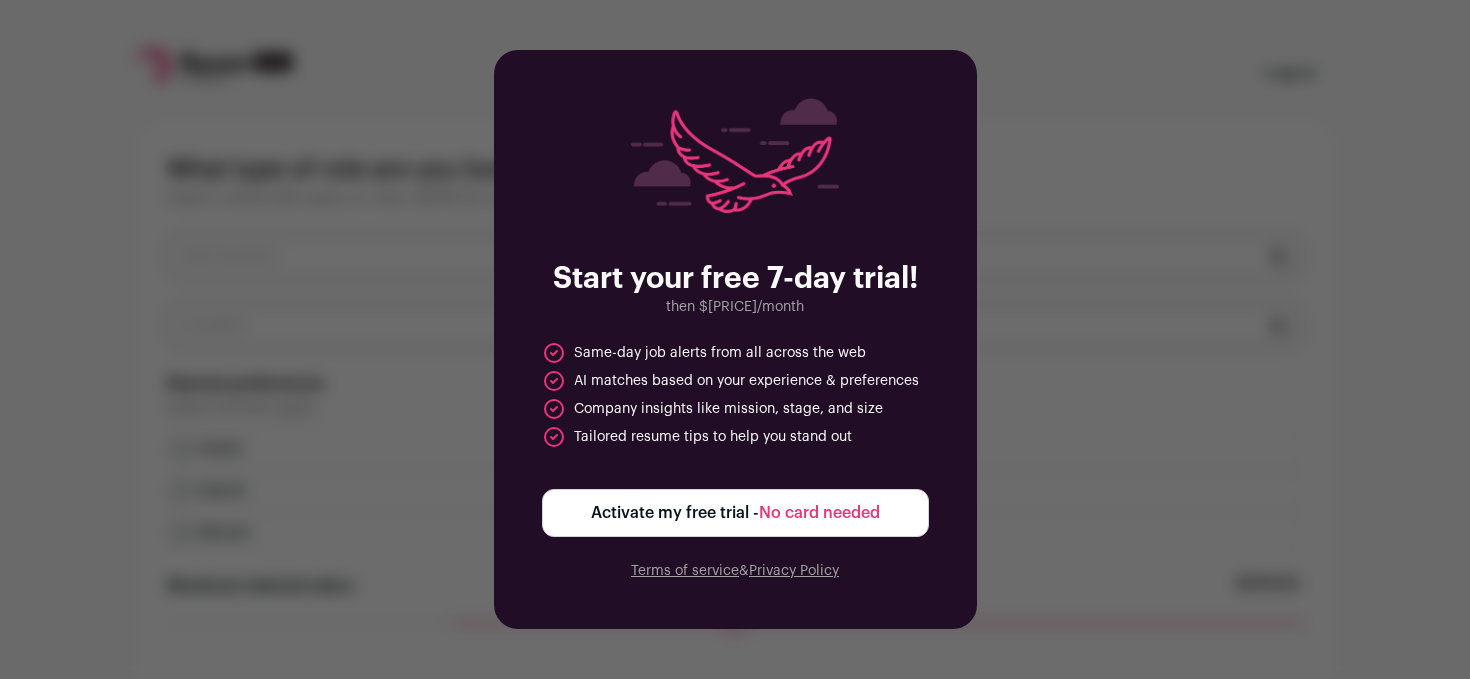 click on "Activate my free trial -
No card needed" at bounding box center (735, 513) 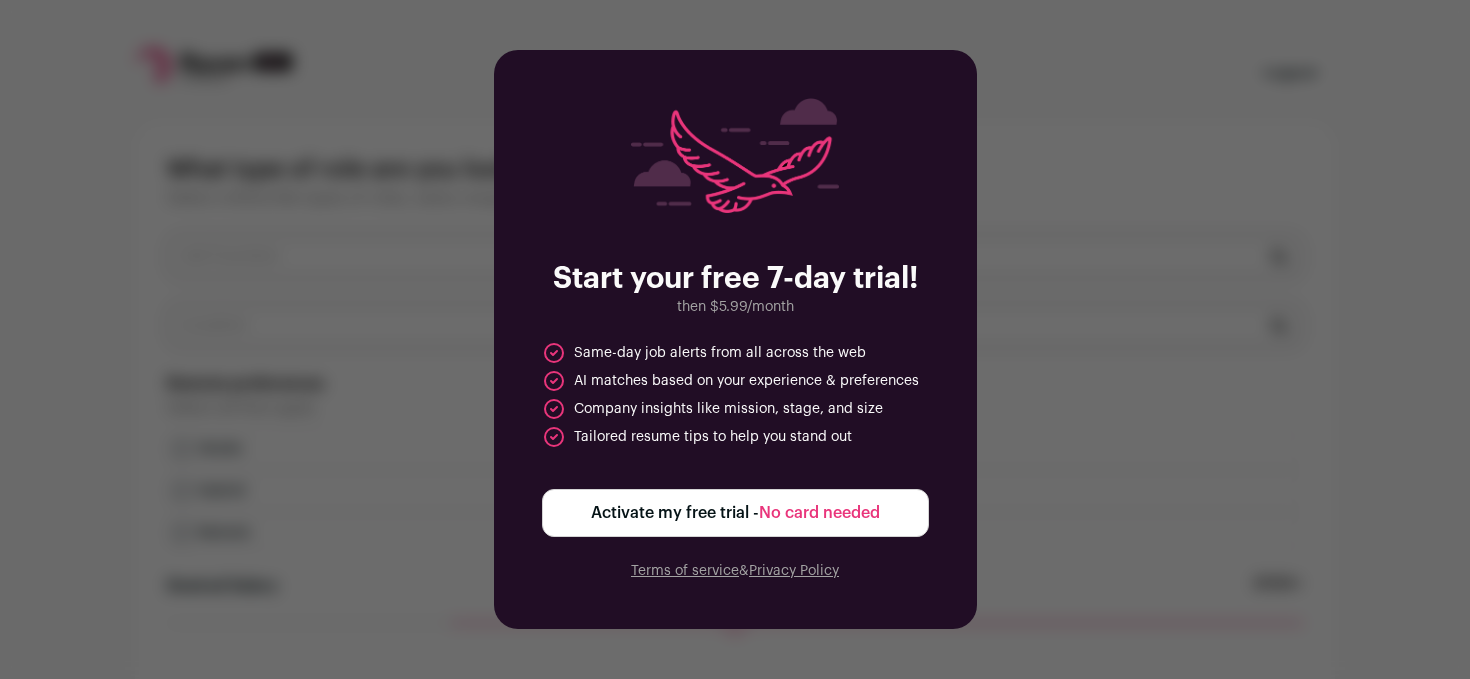 scroll, scrollTop: 0, scrollLeft: 0, axis: both 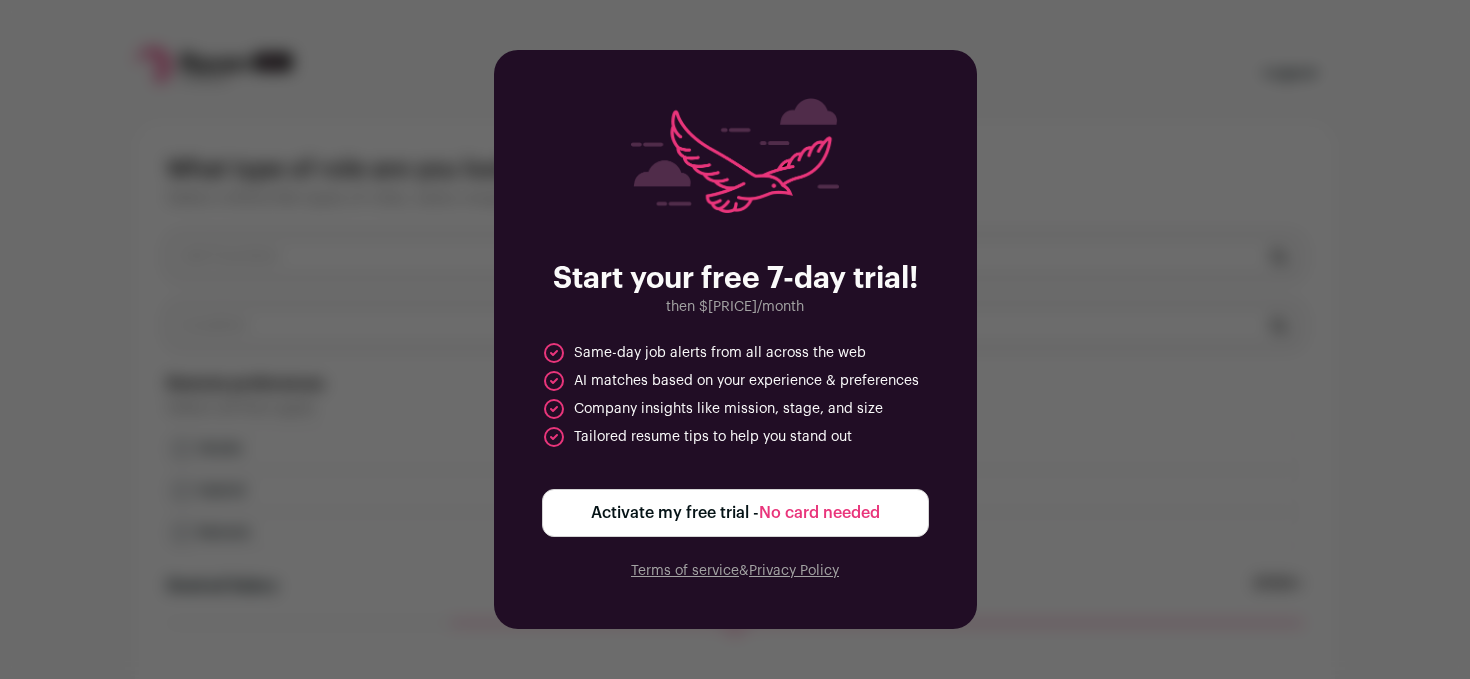 click on "Activate my free trial -
No card needed" at bounding box center [735, 513] 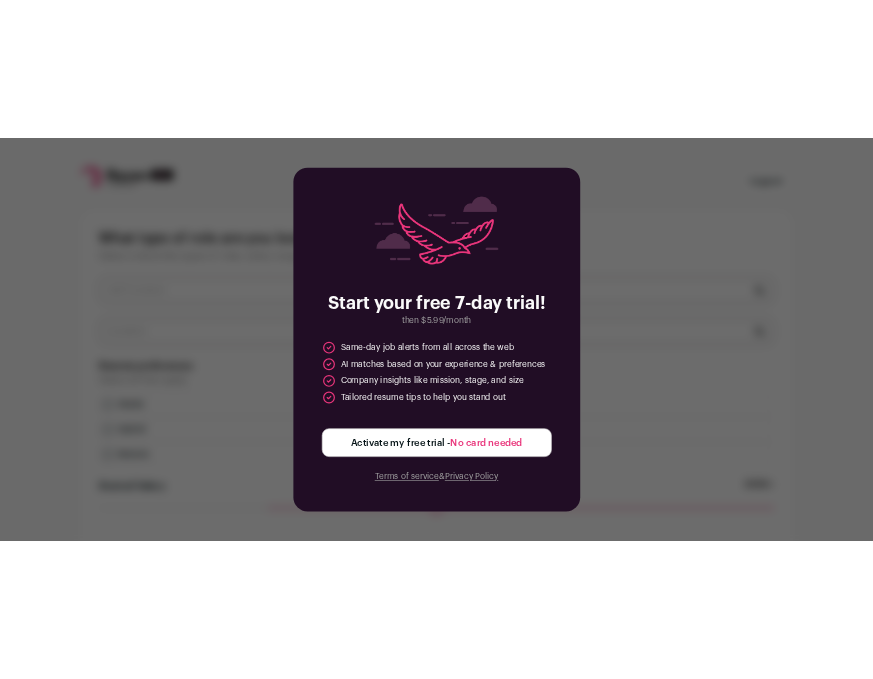 scroll, scrollTop: 0, scrollLeft: 0, axis: both 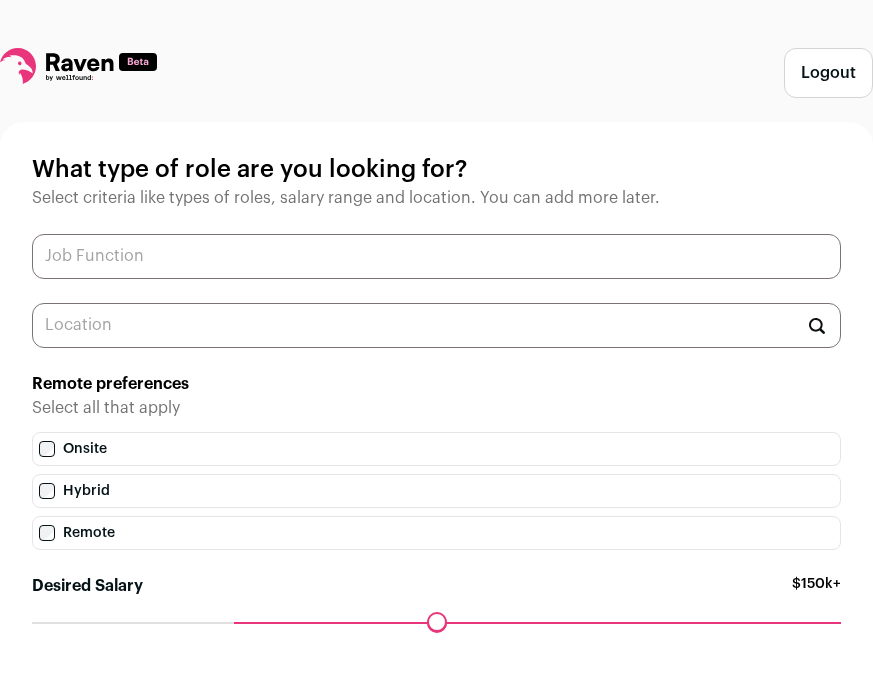 click at bounding box center (436, 256) 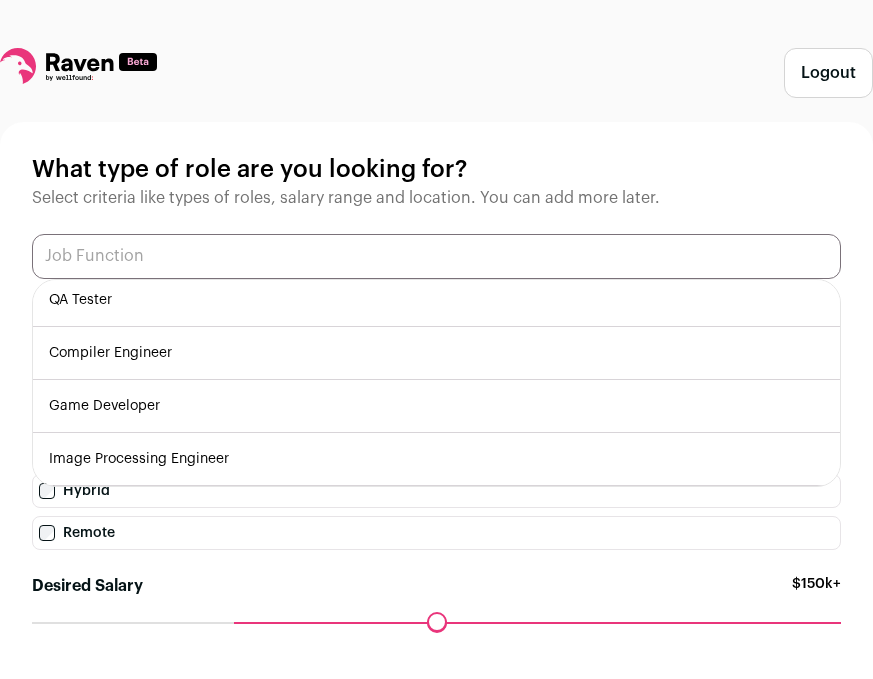 scroll, scrollTop: 0, scrollLeft: 0, axis: both 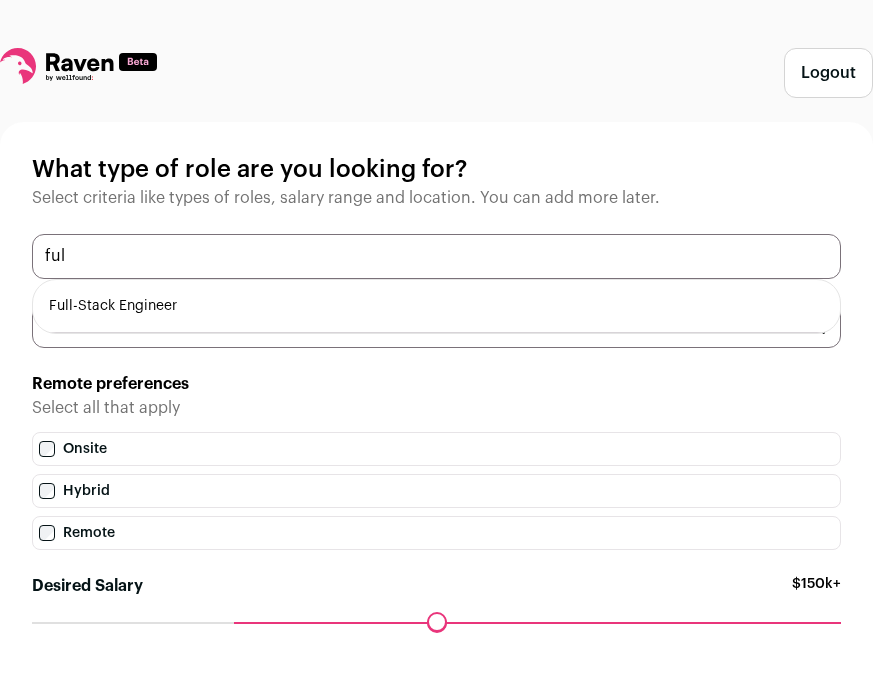 type on "ful" 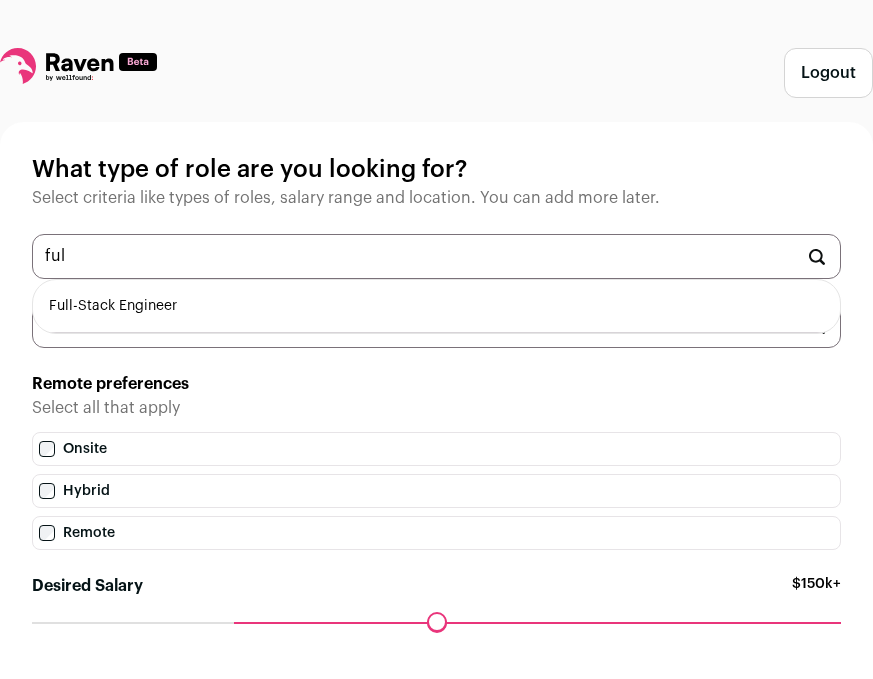 click on "Full-Stack Engineer" at bounding box center [436, 306] 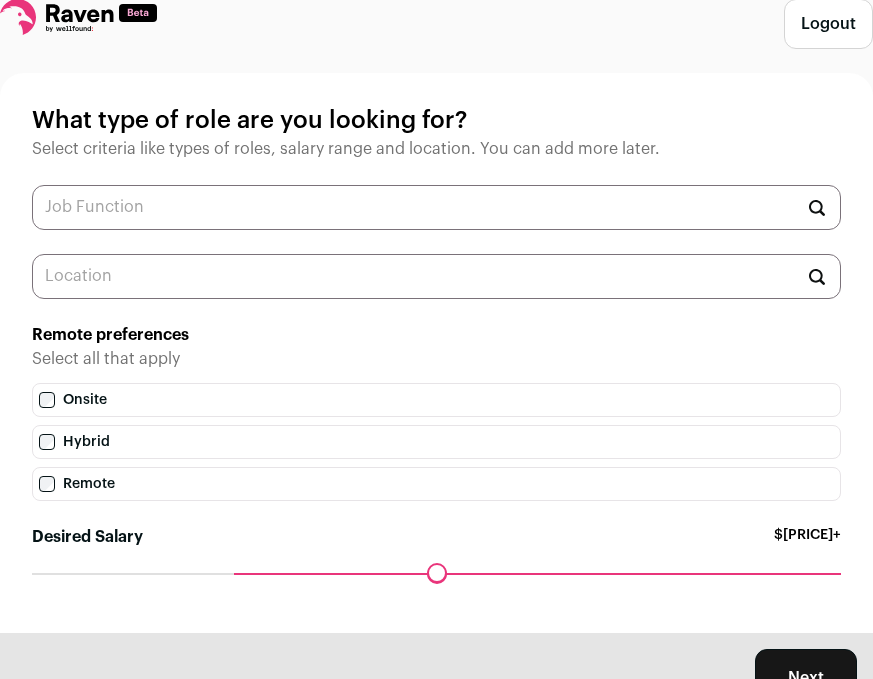scroll, scrollTop: 20, scrollLeft: 0, axis: vertical 